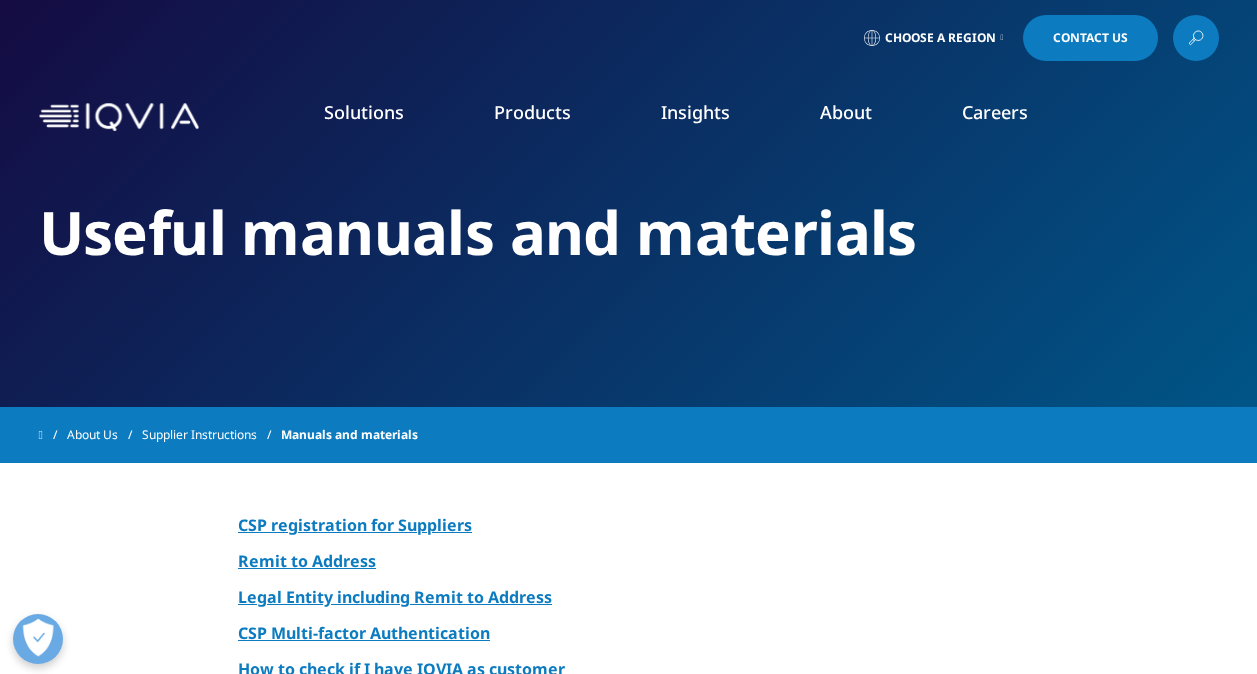 scroll, scrollTop: 0, scrollLeft: 0, axis: both 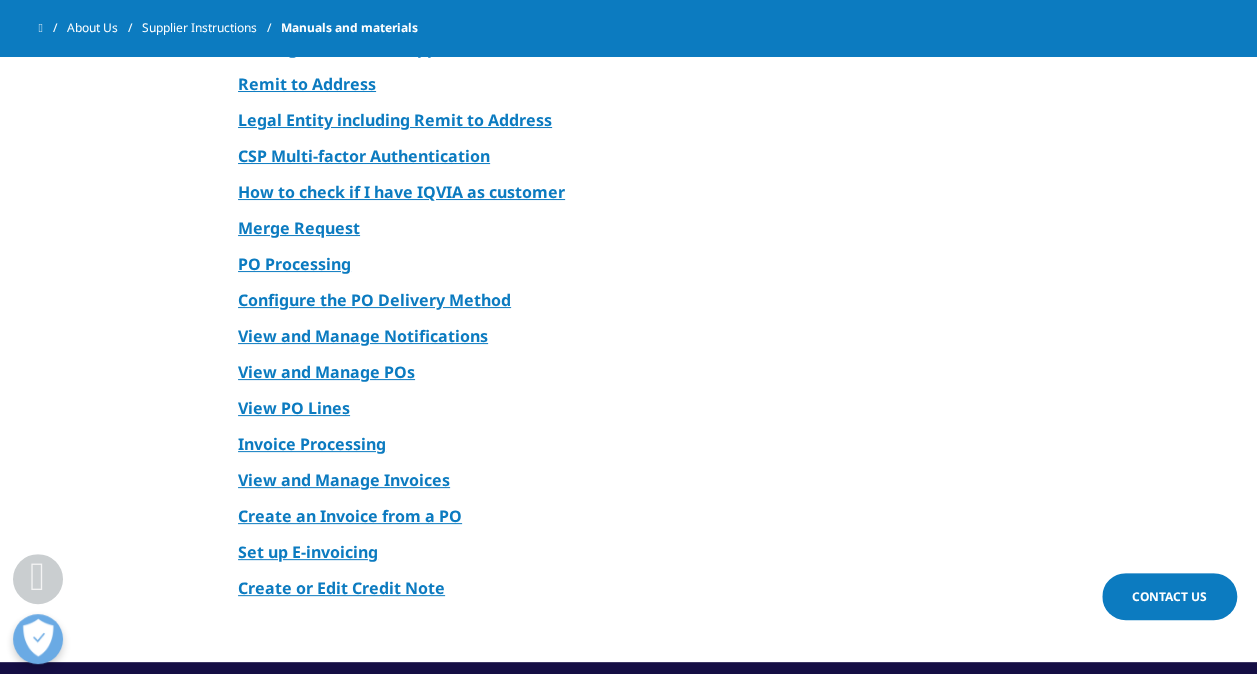 click on "View PO Lines" at bounding box center [294, 408] 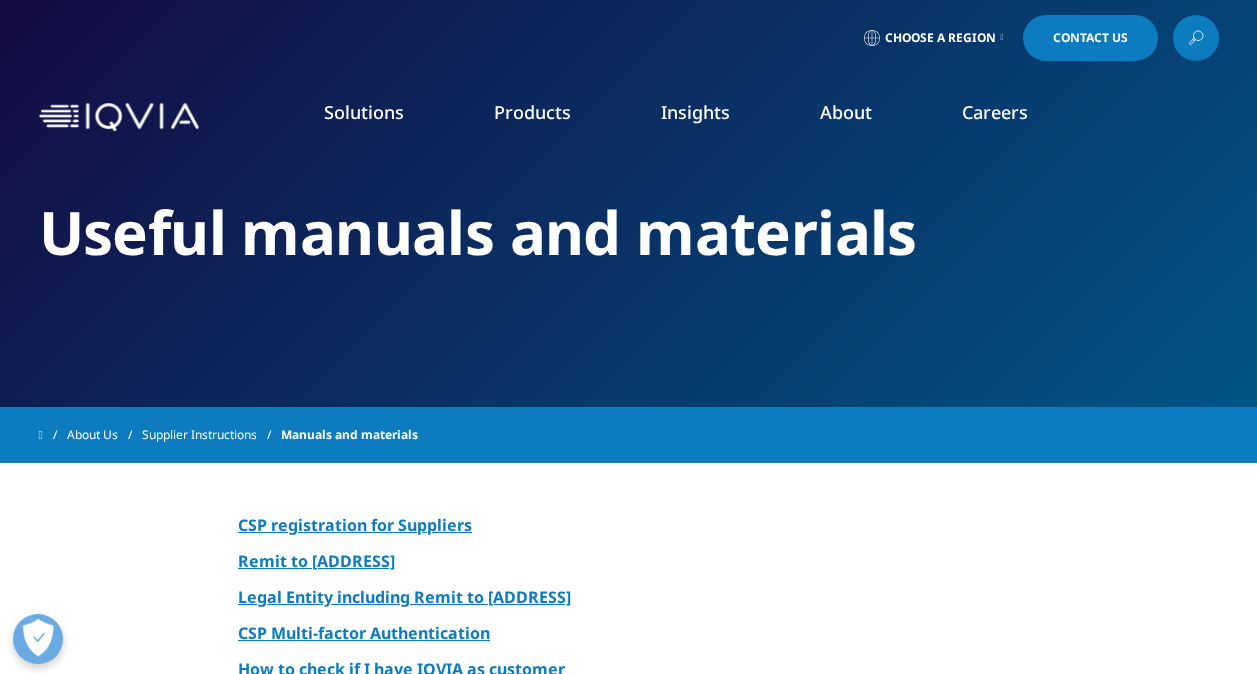 scroll, scrollTop: 421, scrollLeft: 0, axis: vertical 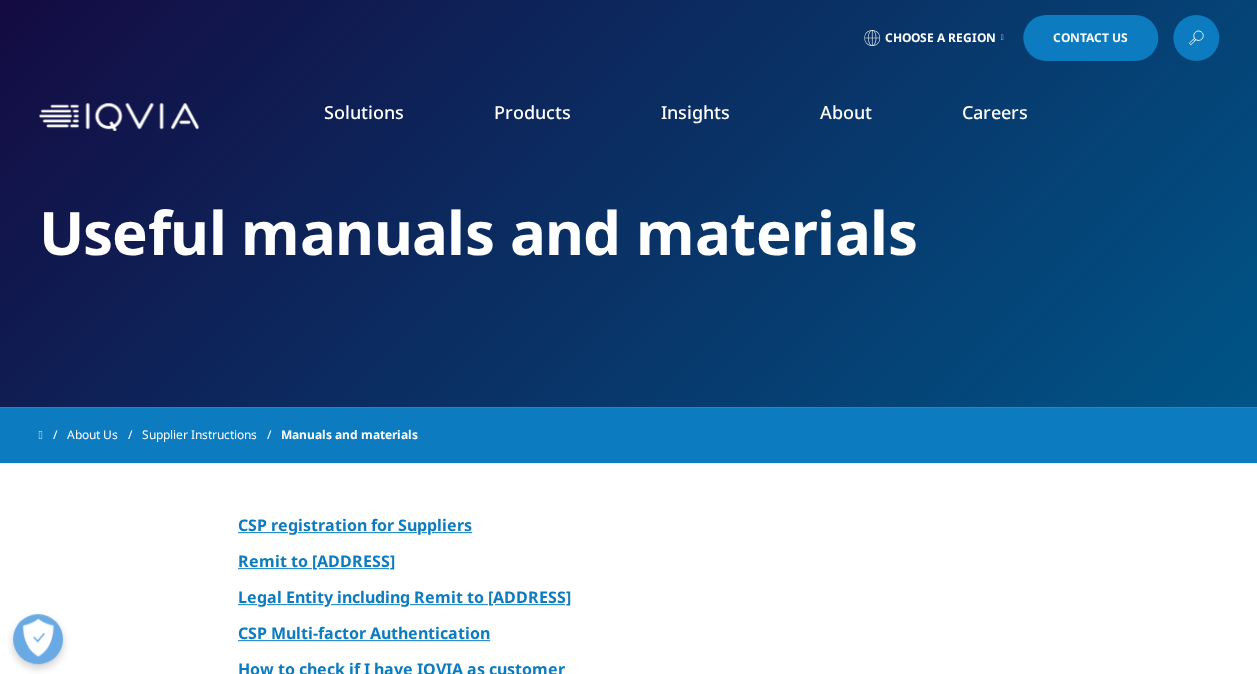 drag, startPoint x: 697, startPoint y: 582, endPoint x: 763, endPoint y: 473, distance: 127.424484 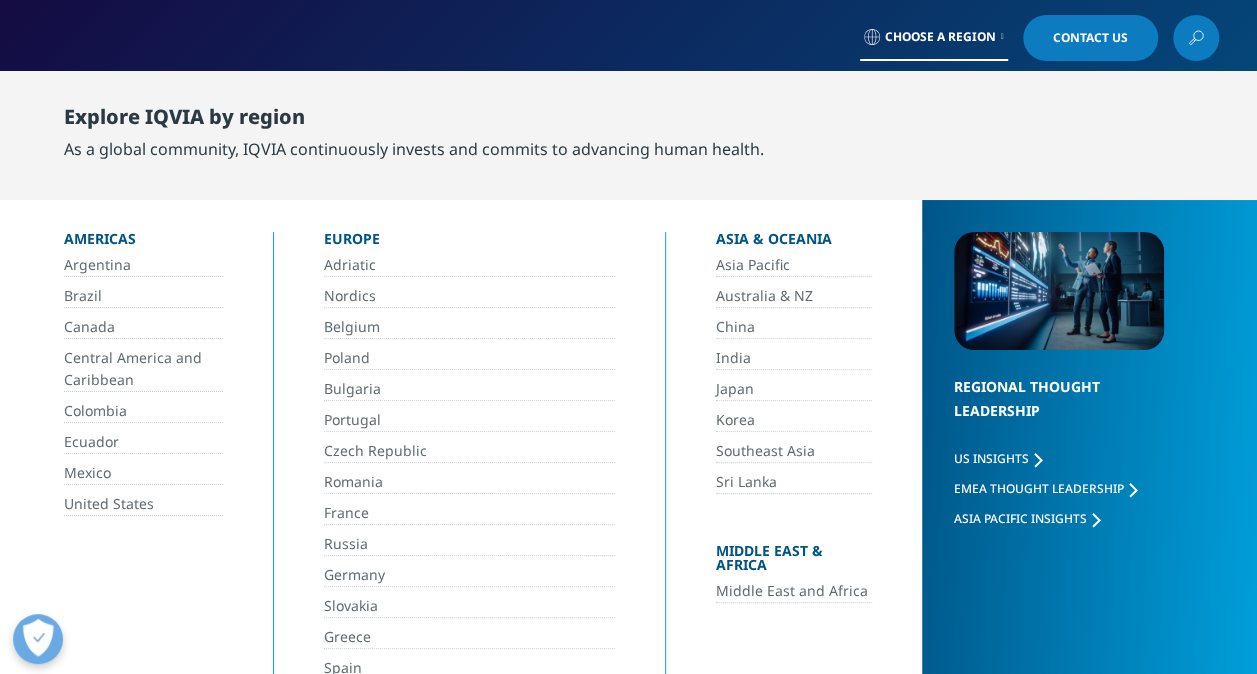 click on "China" at bounding box center [794, 327] 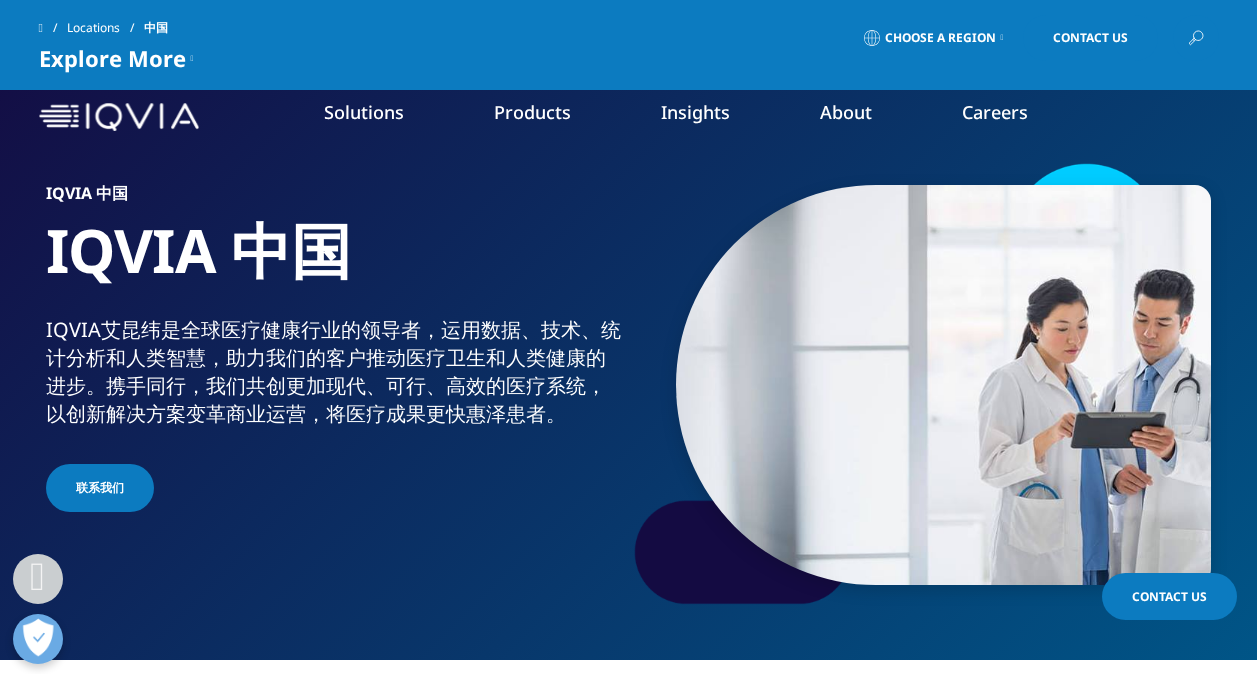 scroll, scrollTop: 303, scrollLeft: 0, axis: vertical 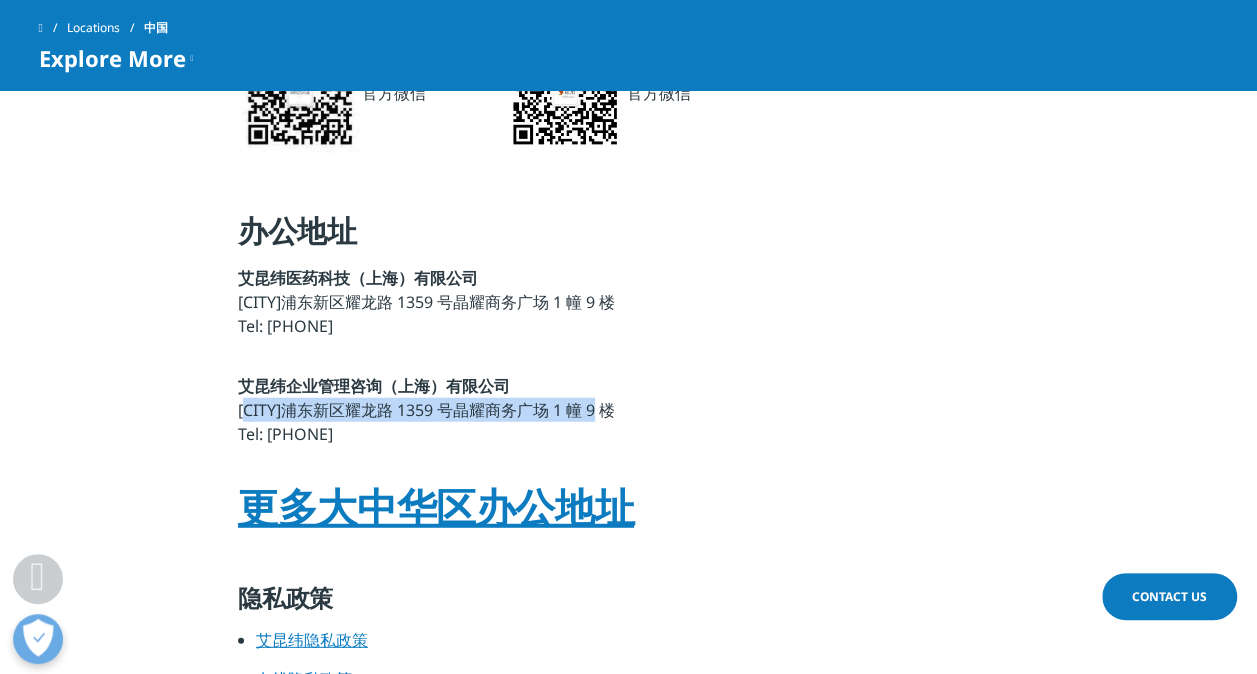 drag, startPoint x: 620, startPoint y: 407, endPoint x: 189, endPoint y: 411, distance: 431.01855 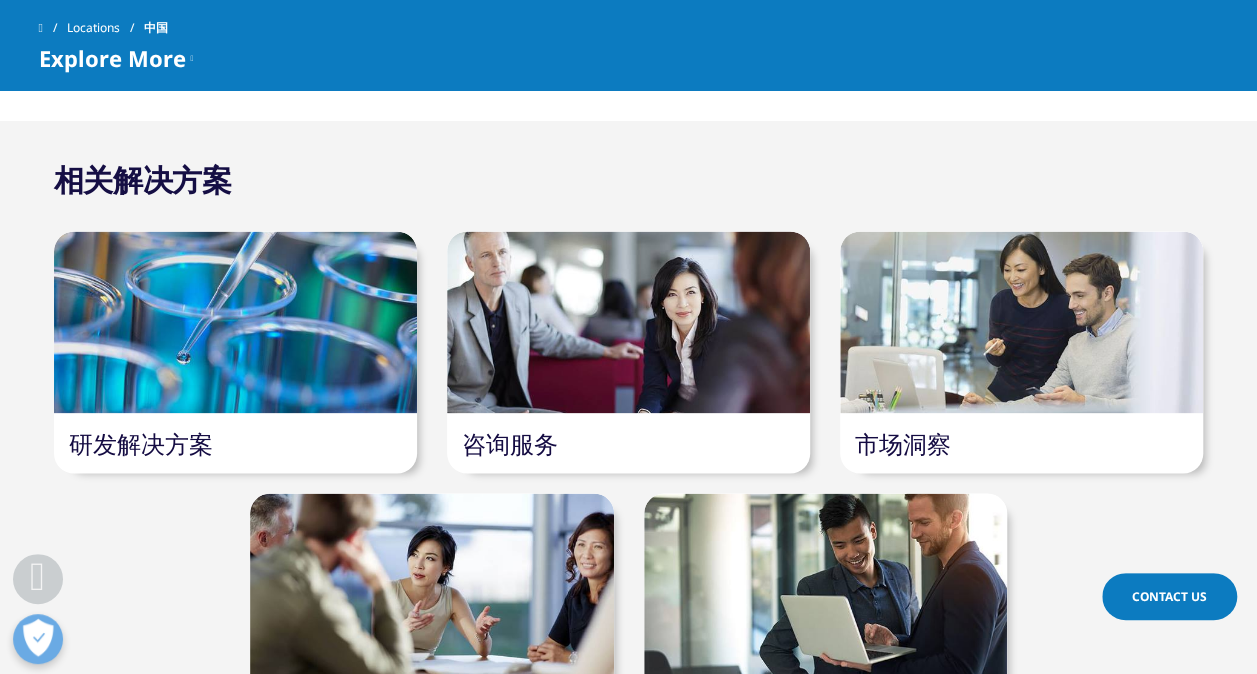 scroll, scrollTop: 1597, scrollLeft: 0, axis: vertical 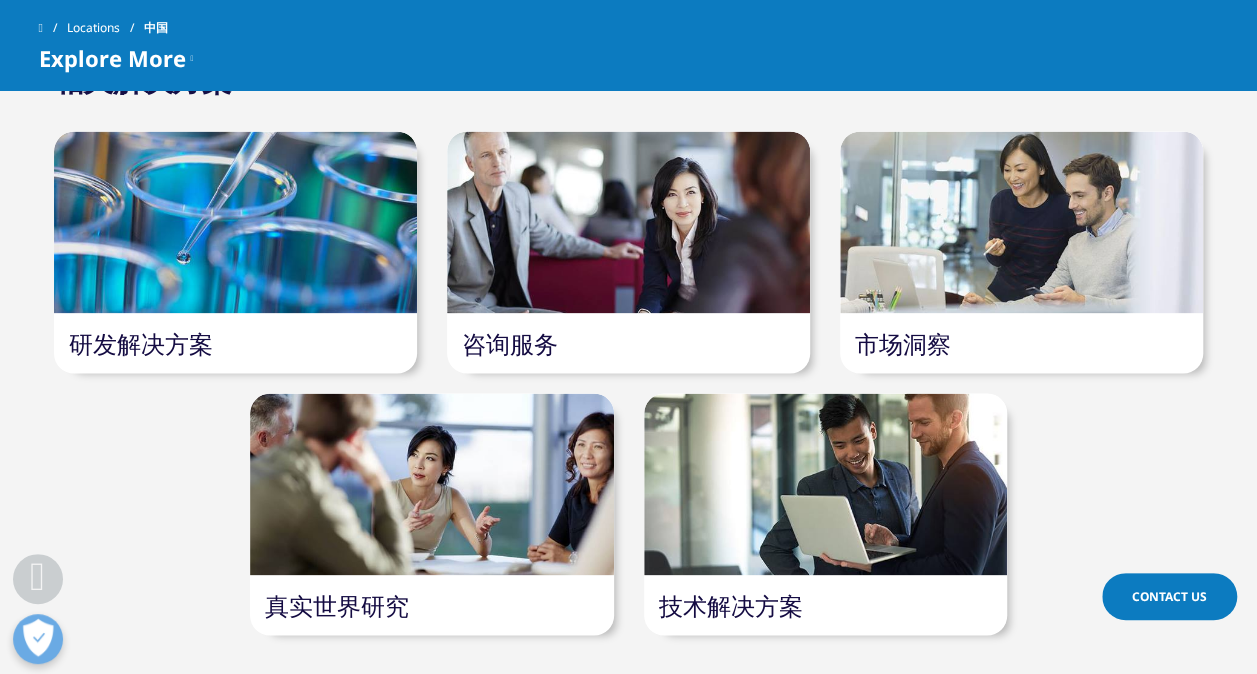 click at bounding box center [628, 222] 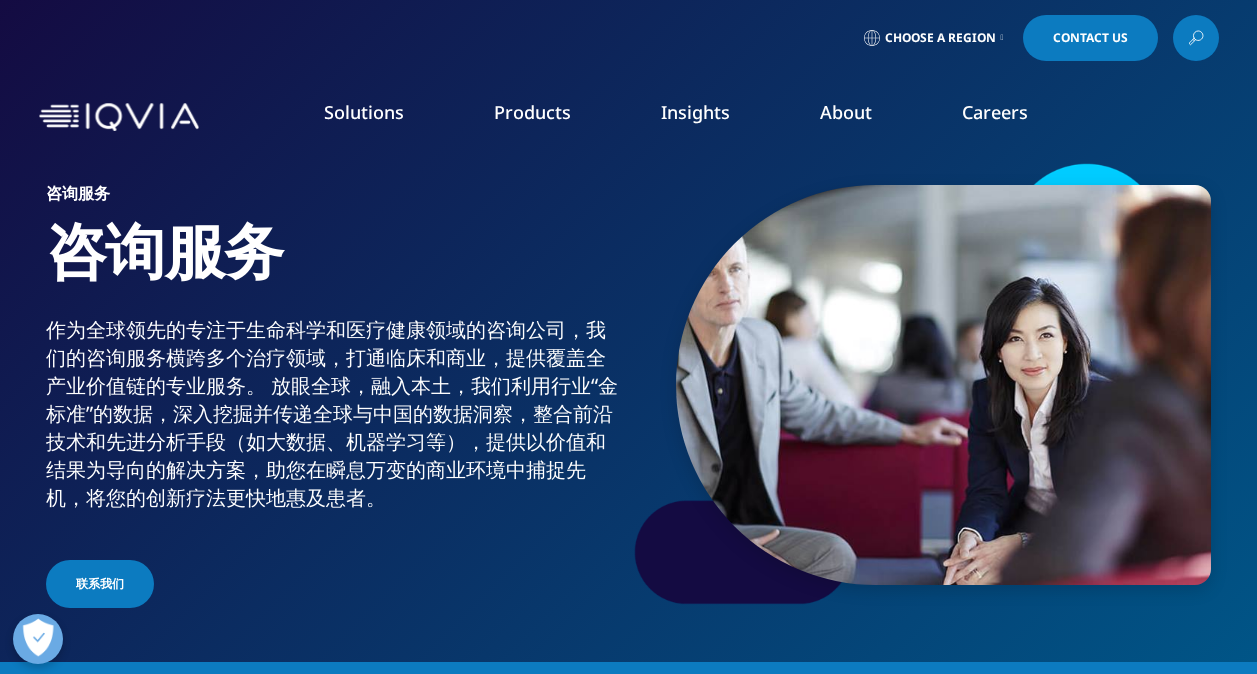 scroll, scrollTop: 400, scrollLeft: 0, axis: vertical 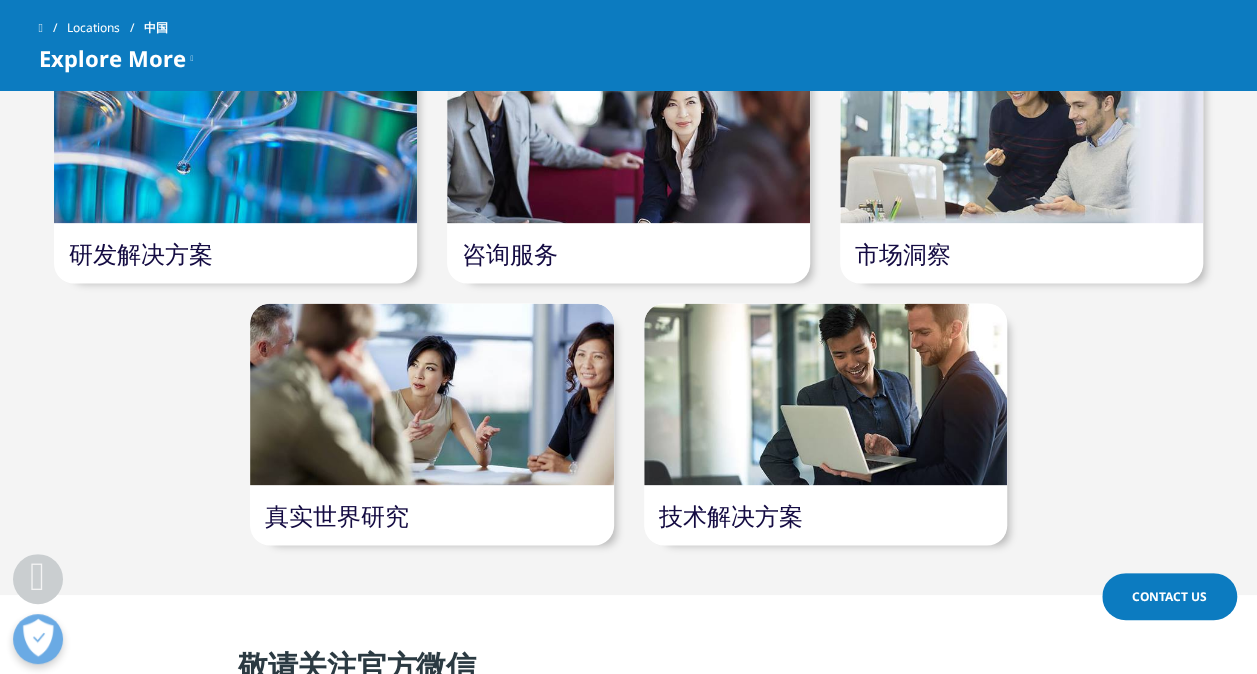click at bounding box center (431, 394) 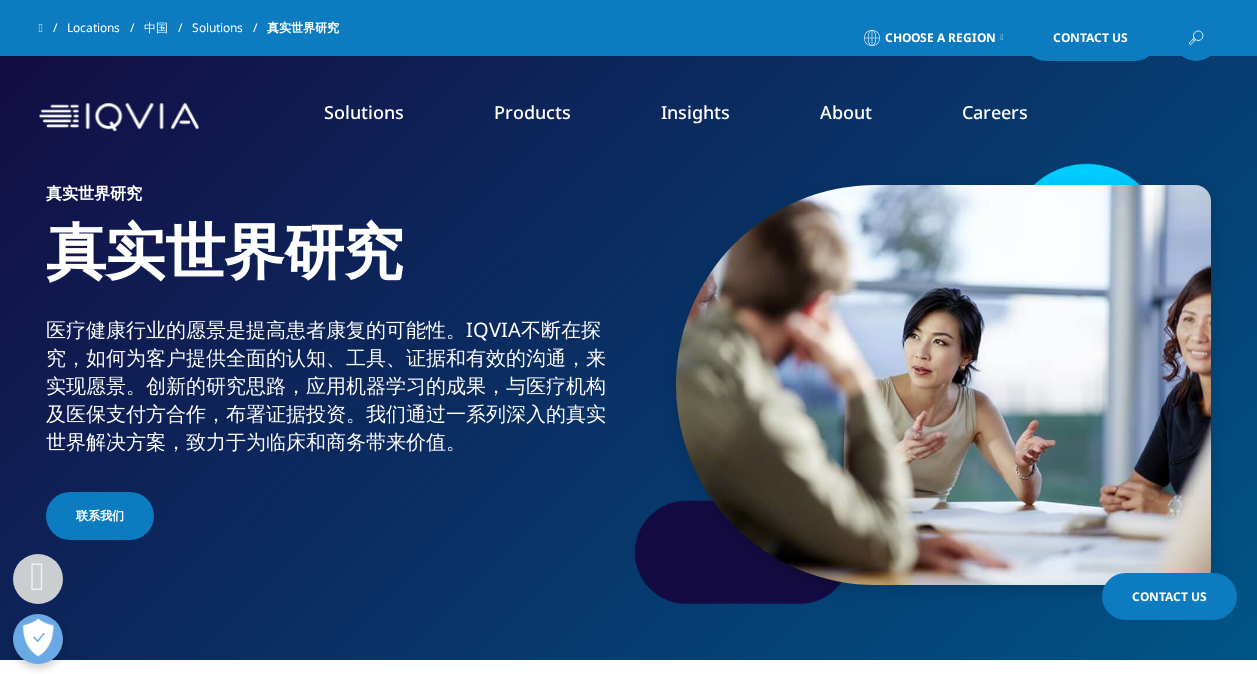 scroll, scrollTop: 700, scrollLeft: 0, axis: vertical 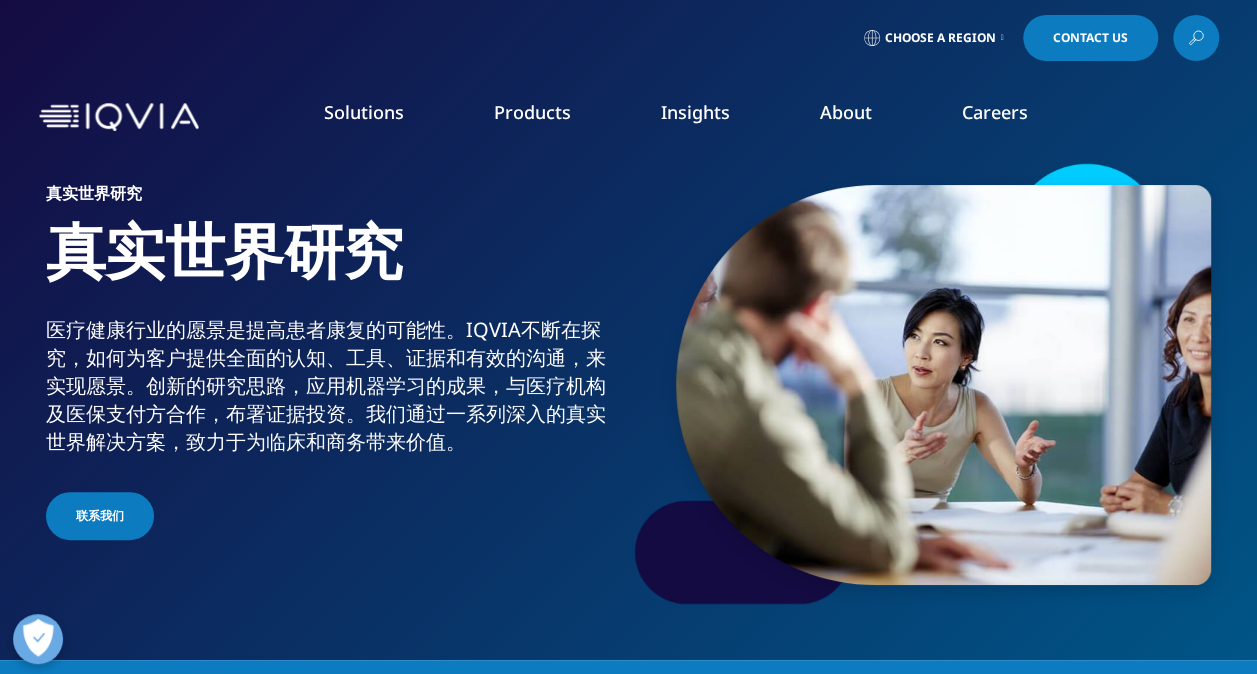 click on "联系我们" at bounding box center [100, 516] 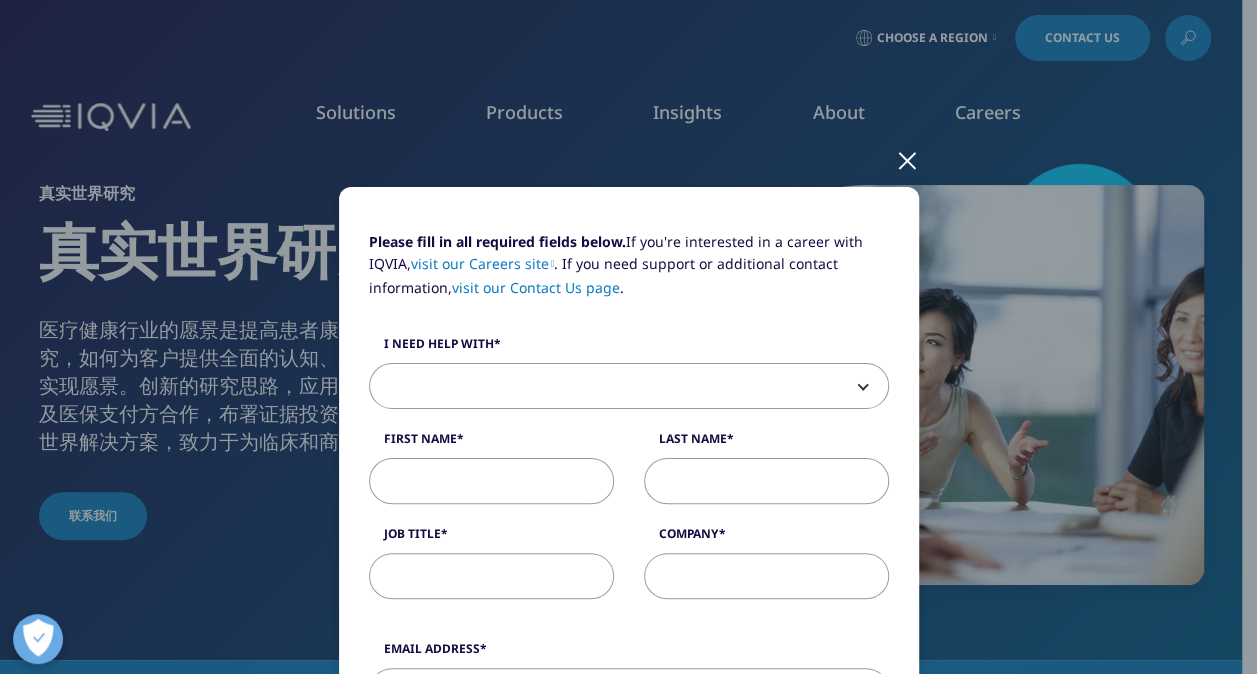 click at bounding box center (907, 159) 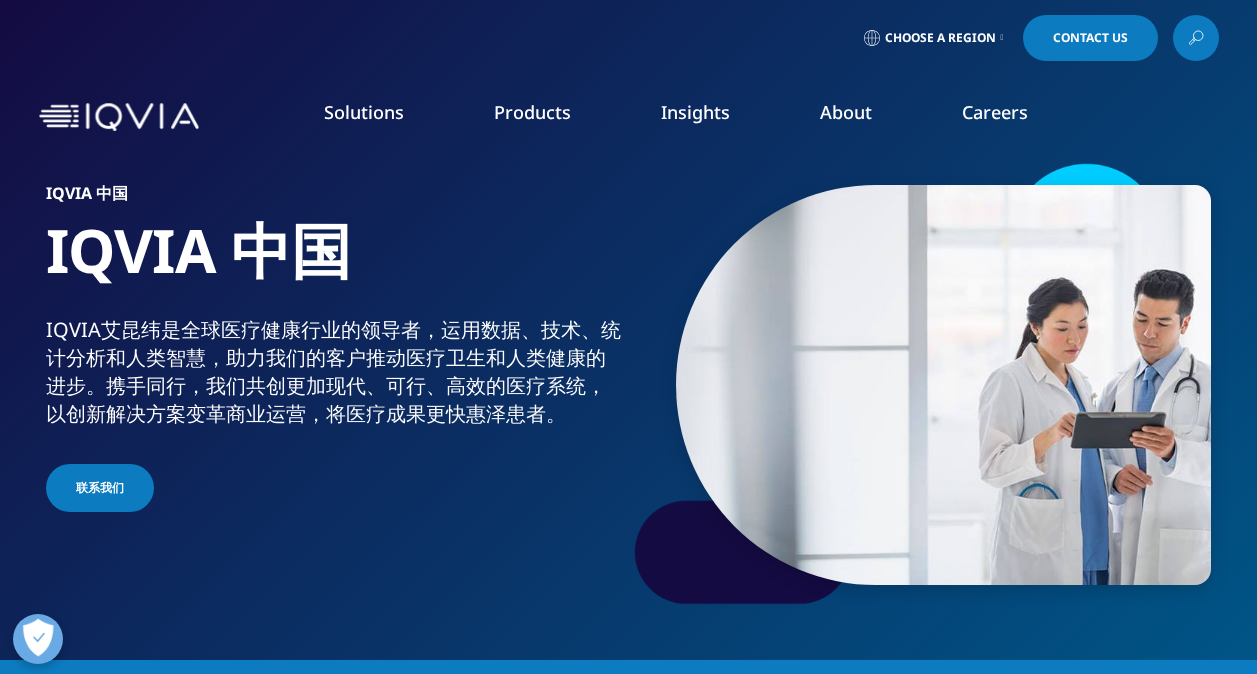 scroll, scrollTop: 1777, scrollLeft: 0, axis: vertical 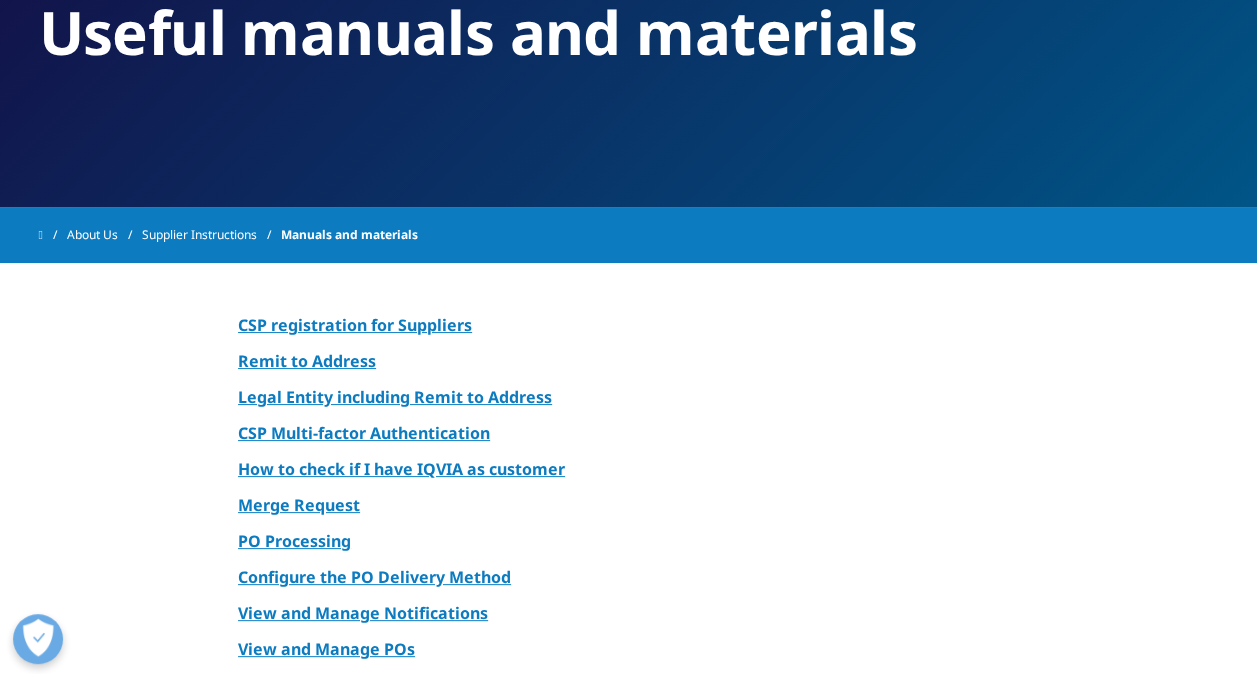 click on "Supplier Instructions" at bounding box center (211, 235) 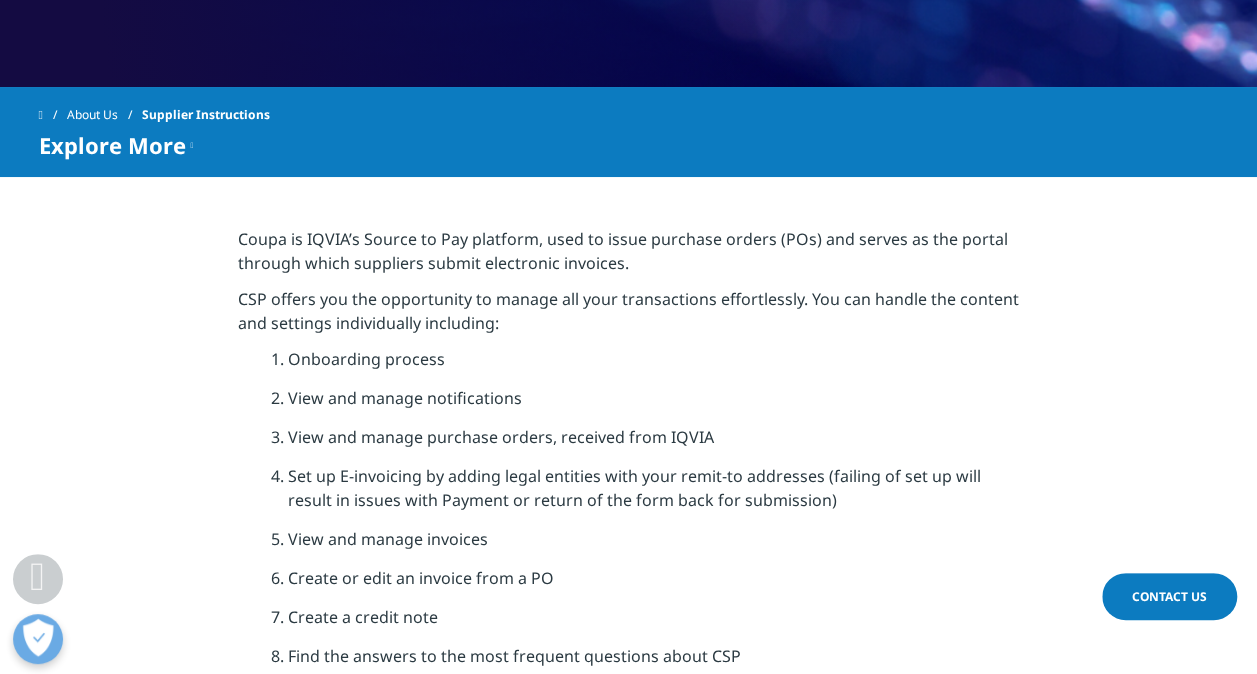 scroll, scrollTop: 0, scrollLeft: 0, axis: both 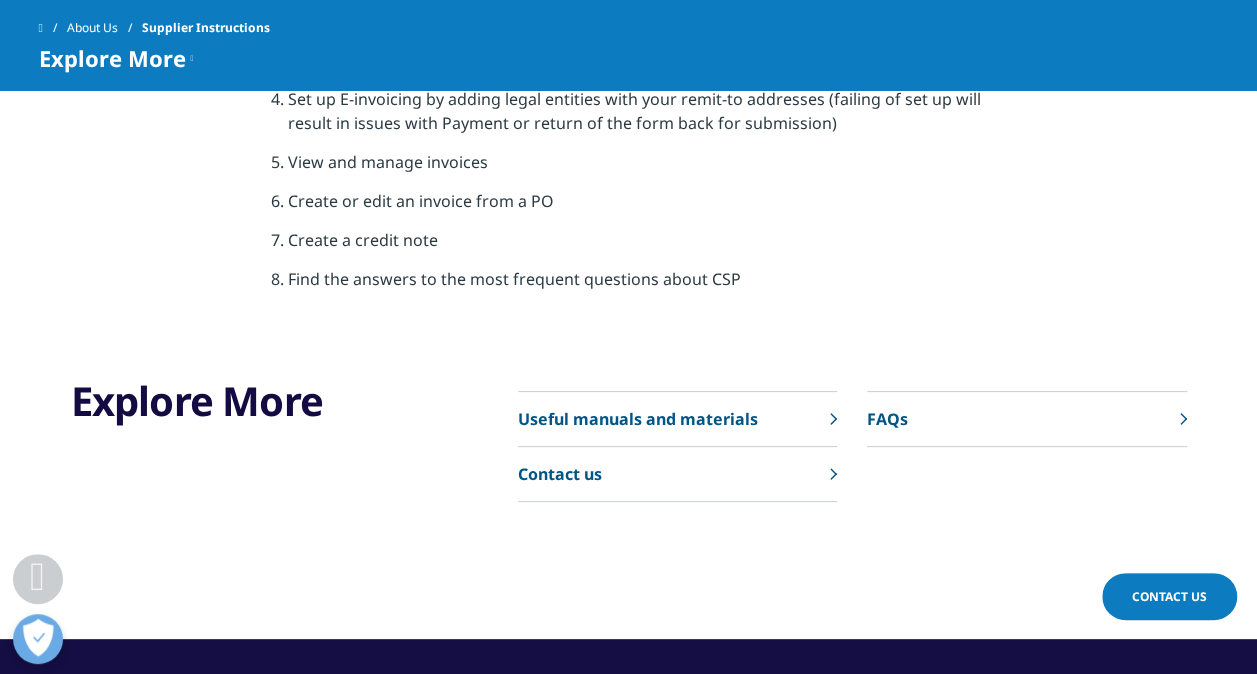 click on "Useful manuals and materials" at bounding box center [638, 419] 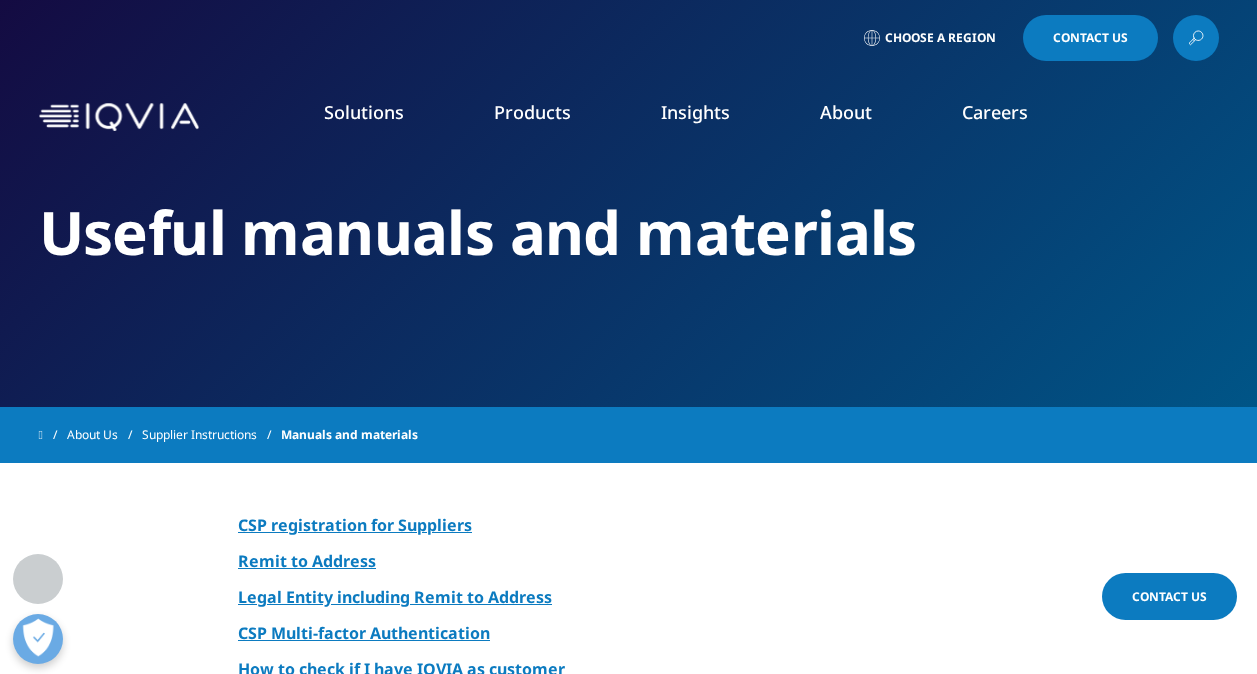 scroll, scrollTop: 400, scrollLeft: 0, axis: vertical 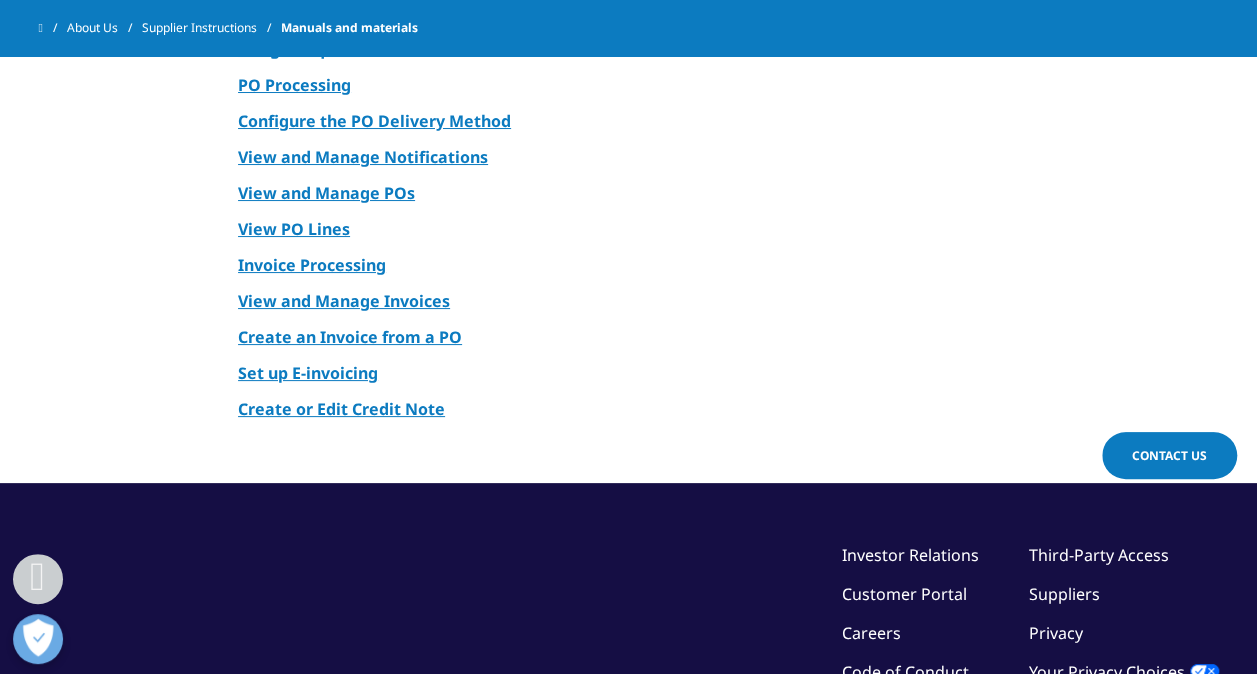 click on "Set up E-invoicing" at bounding box center [308, 373] 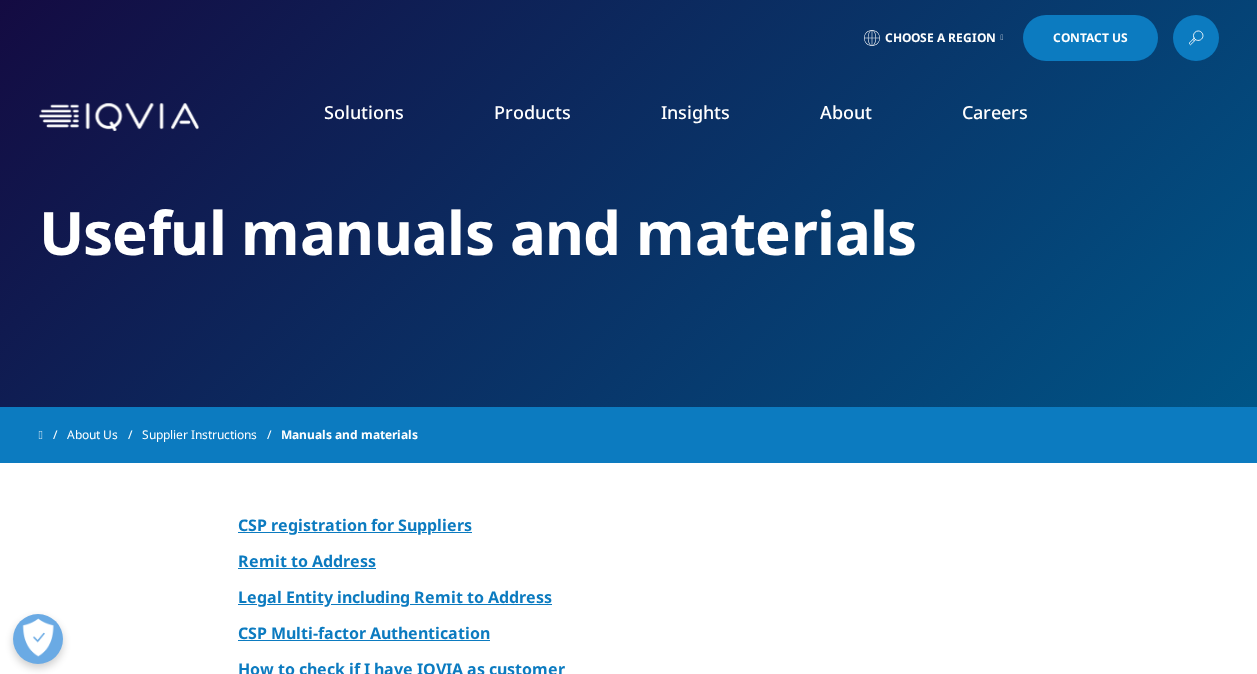scroll, scrollTop: 600, scrollLeft: 0, axis: vertical 